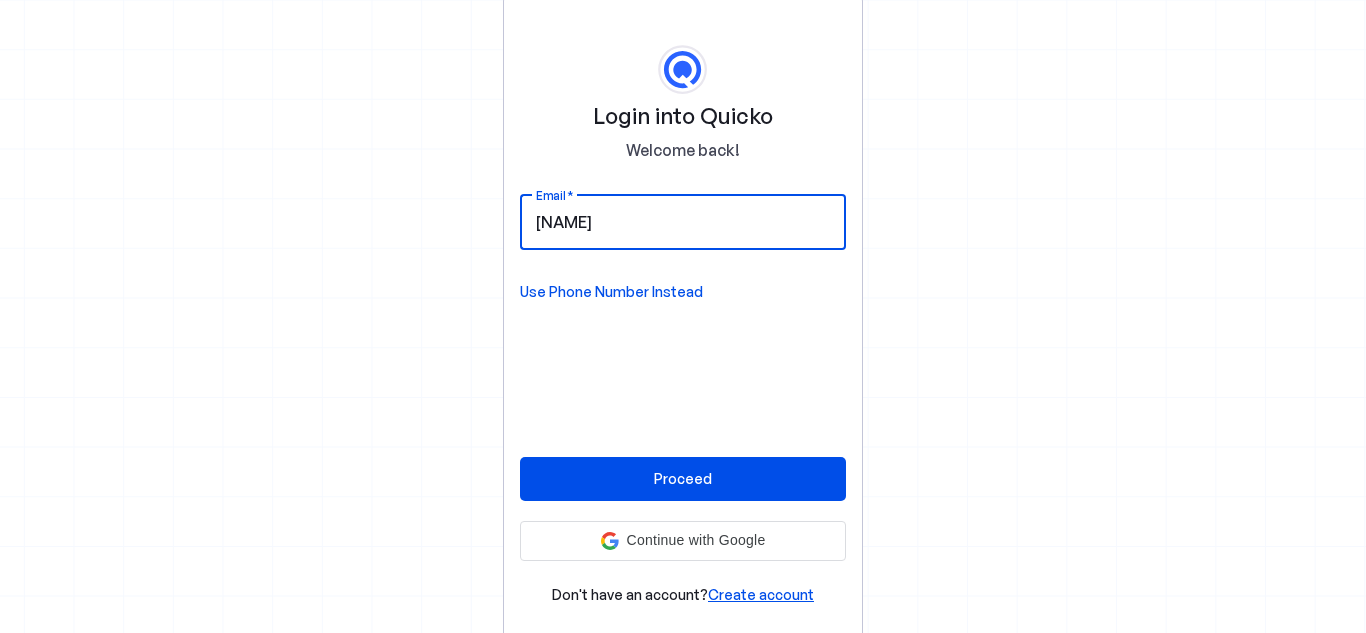 scroll, scrollTop: 0, scrollLeft: 0, axis: both 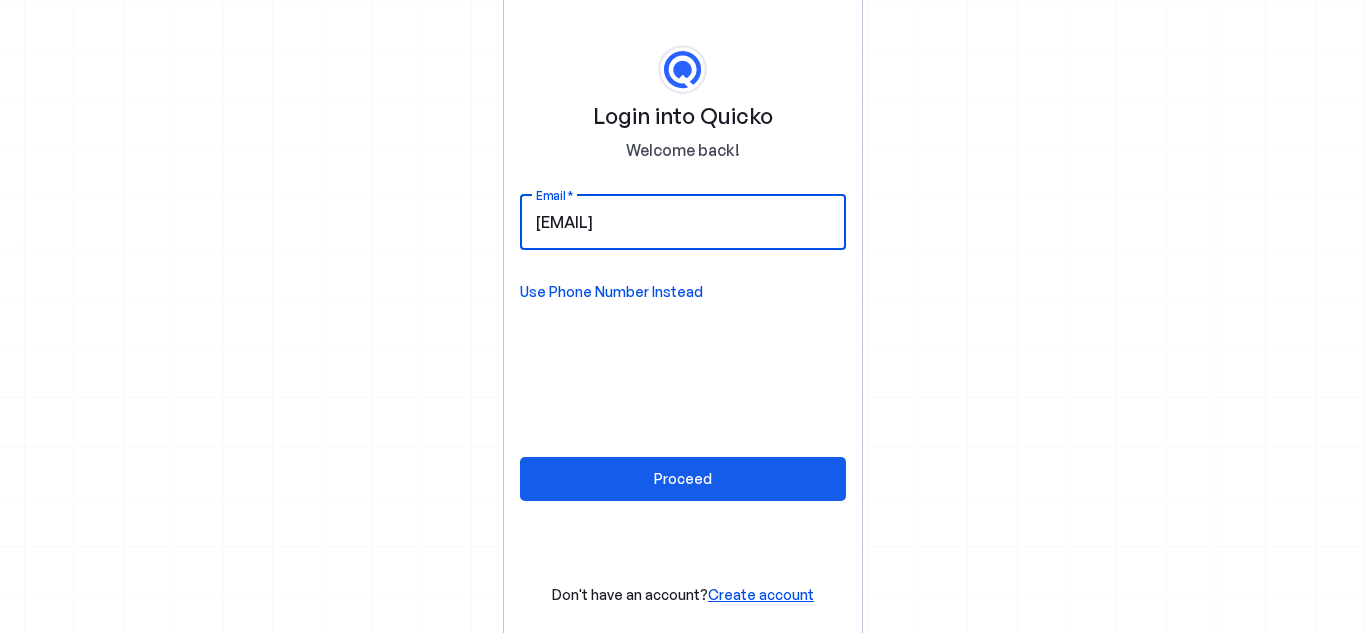 type on "[EMAIL]" 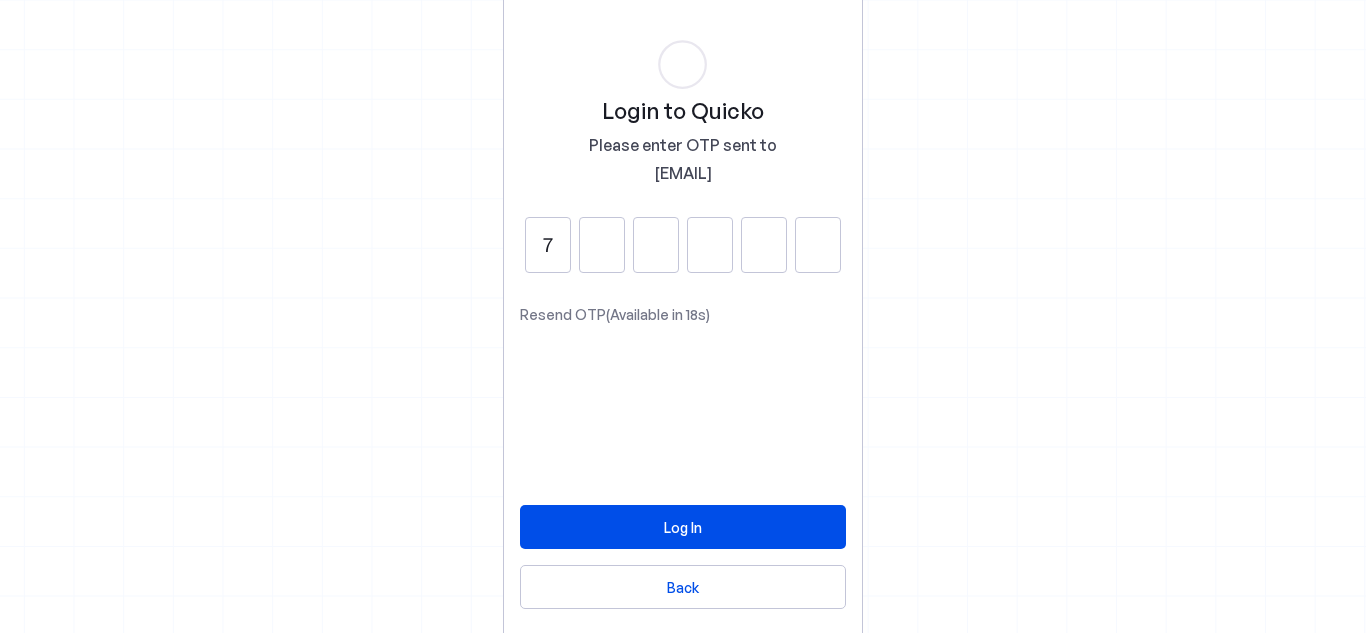 type on "7" 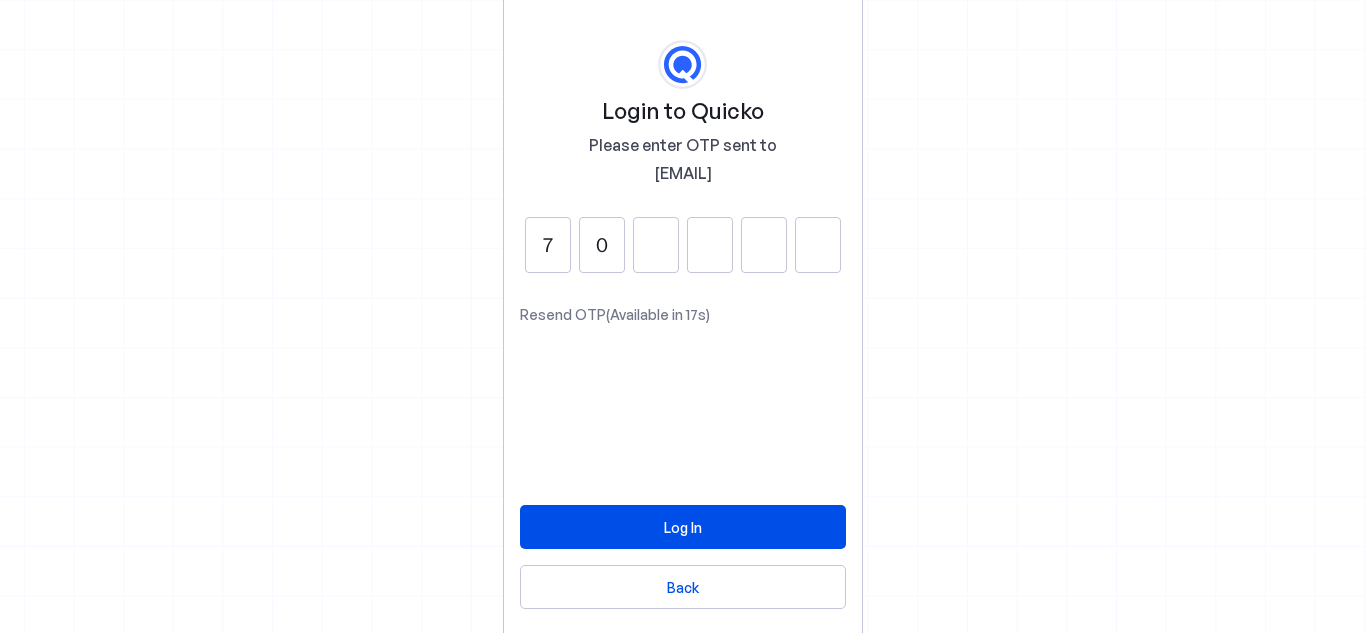 type on "0" 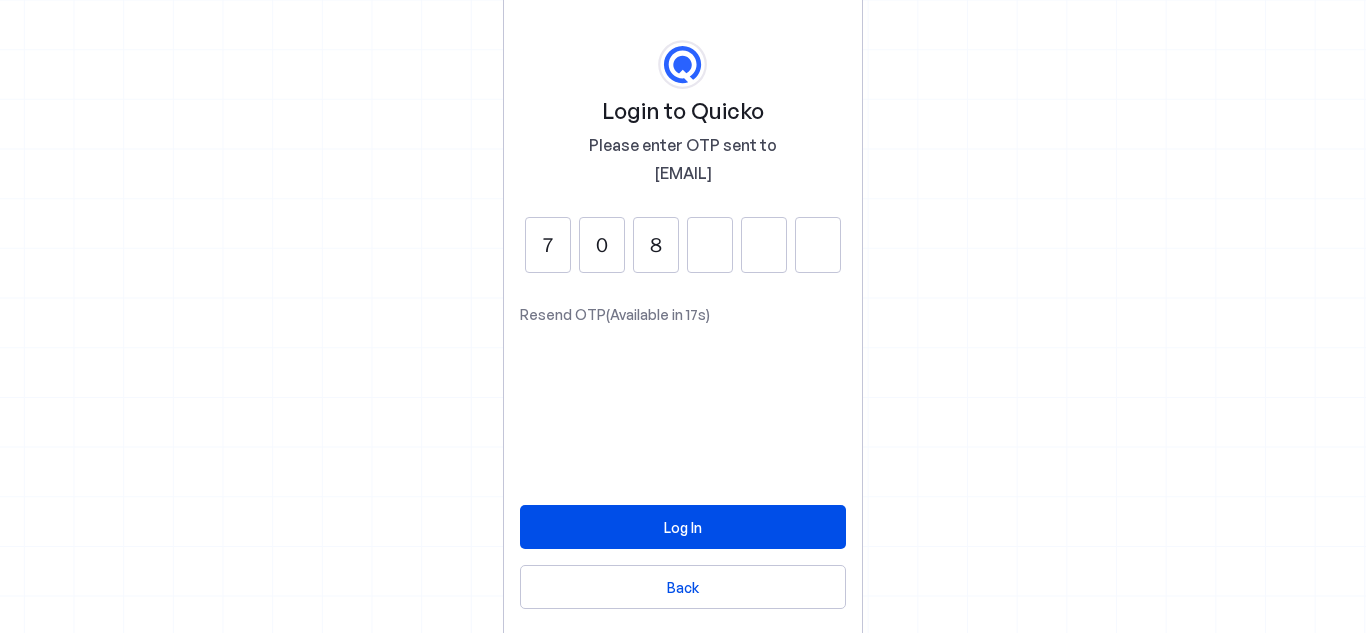 type on "8" 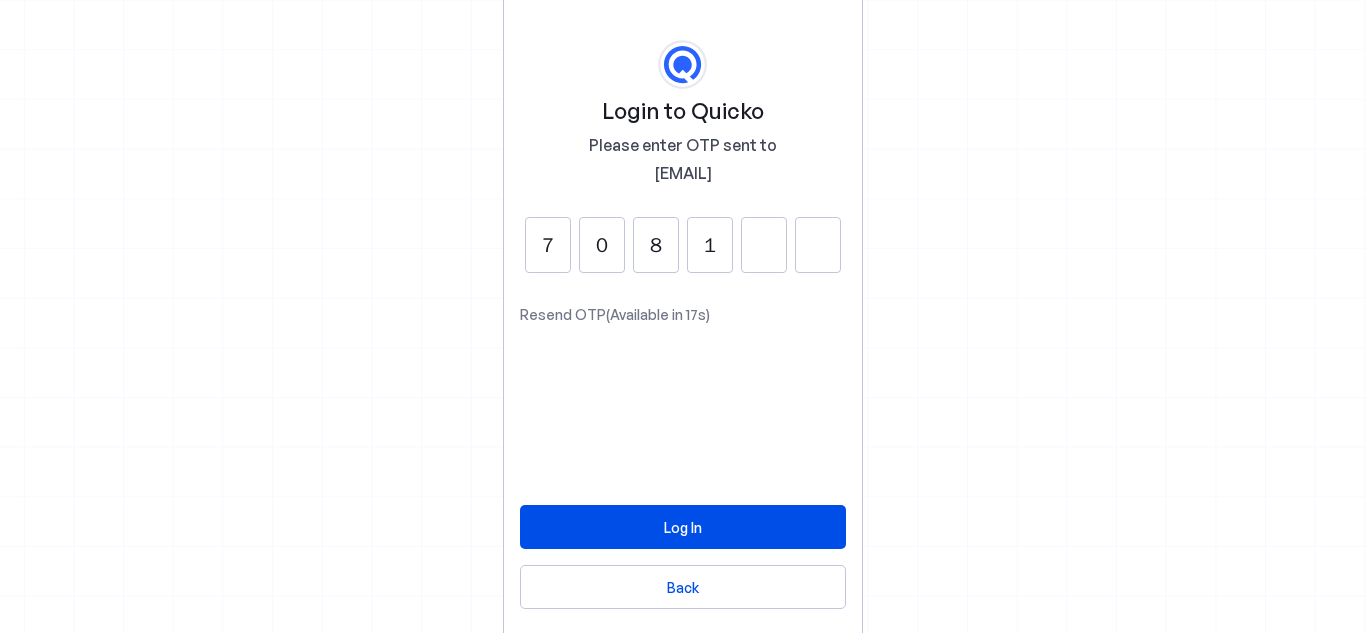 type on "1" 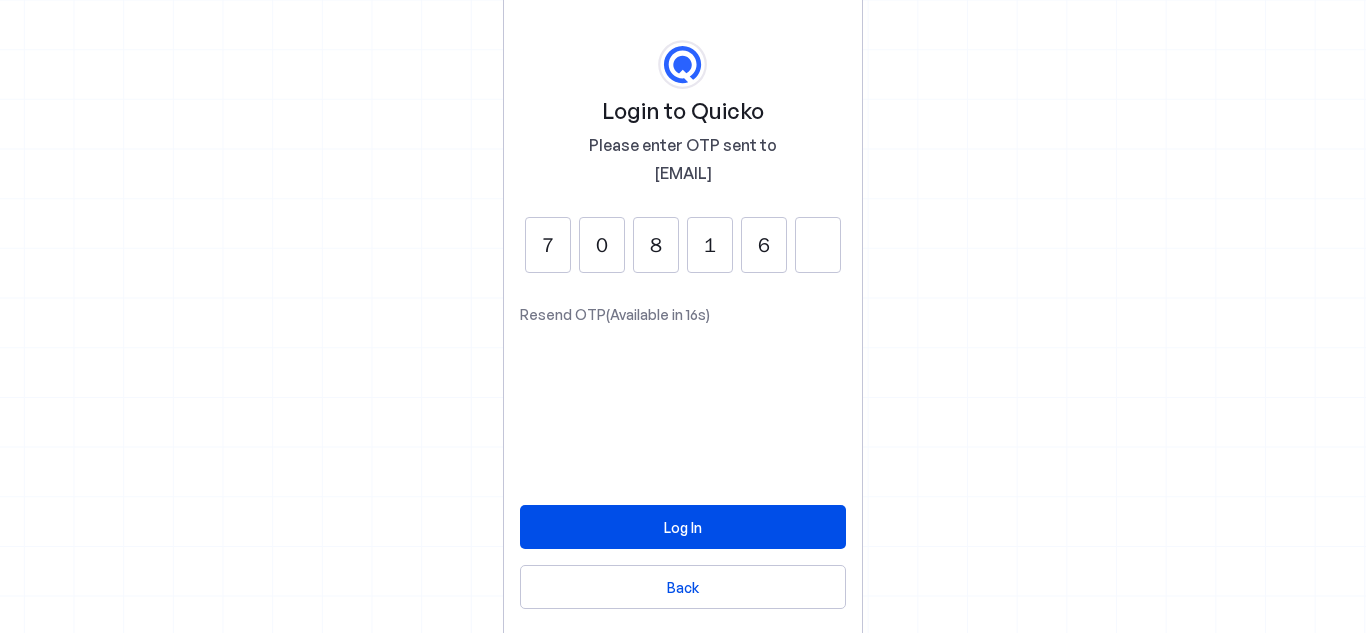 type on "6" 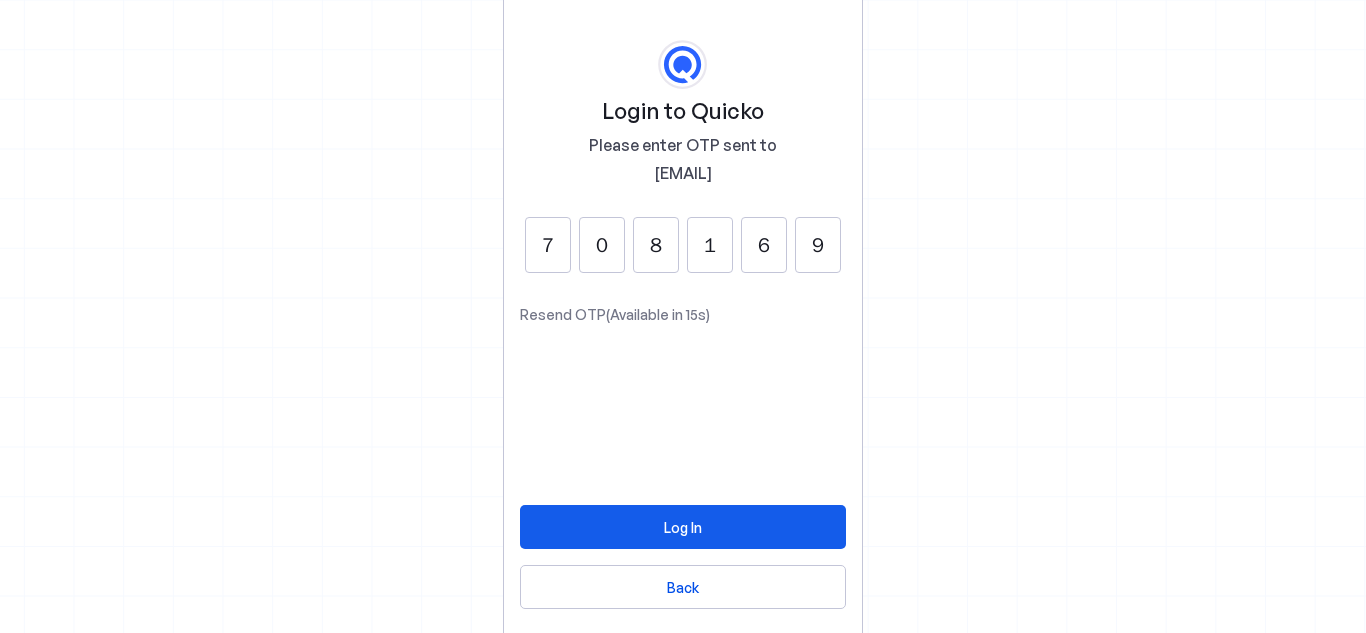 type on "9" 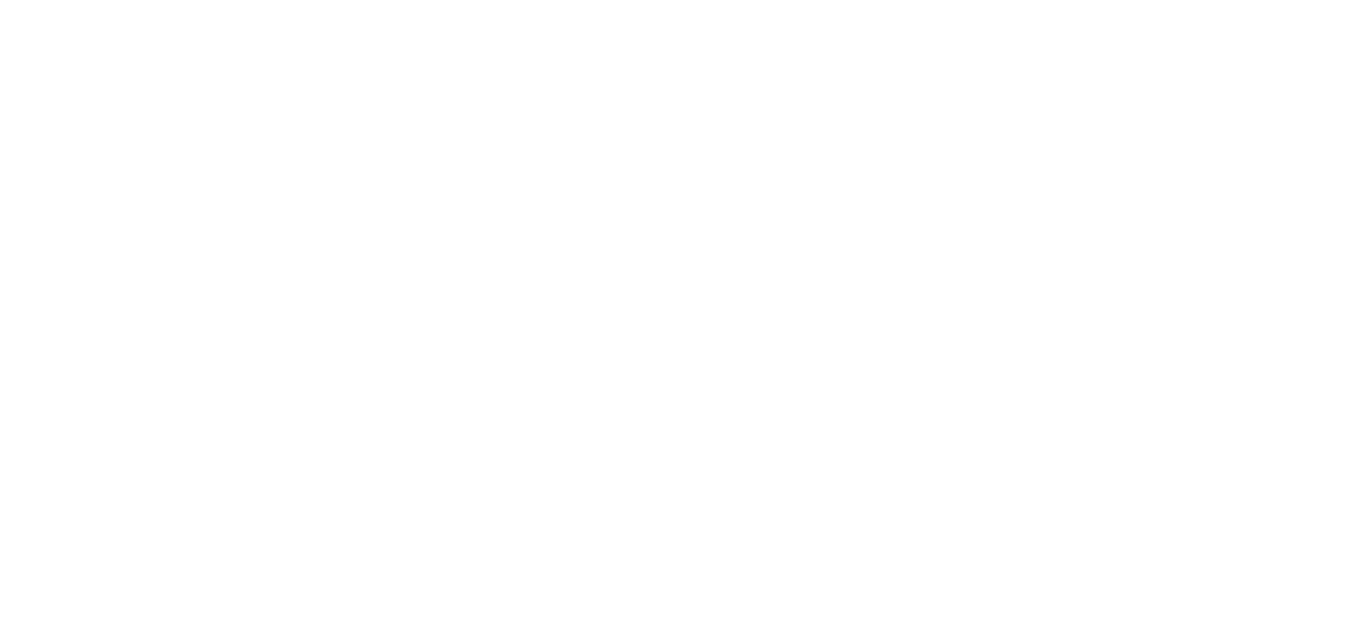scroll, scrollTop: 0, scrollLeft: 0, axis: both 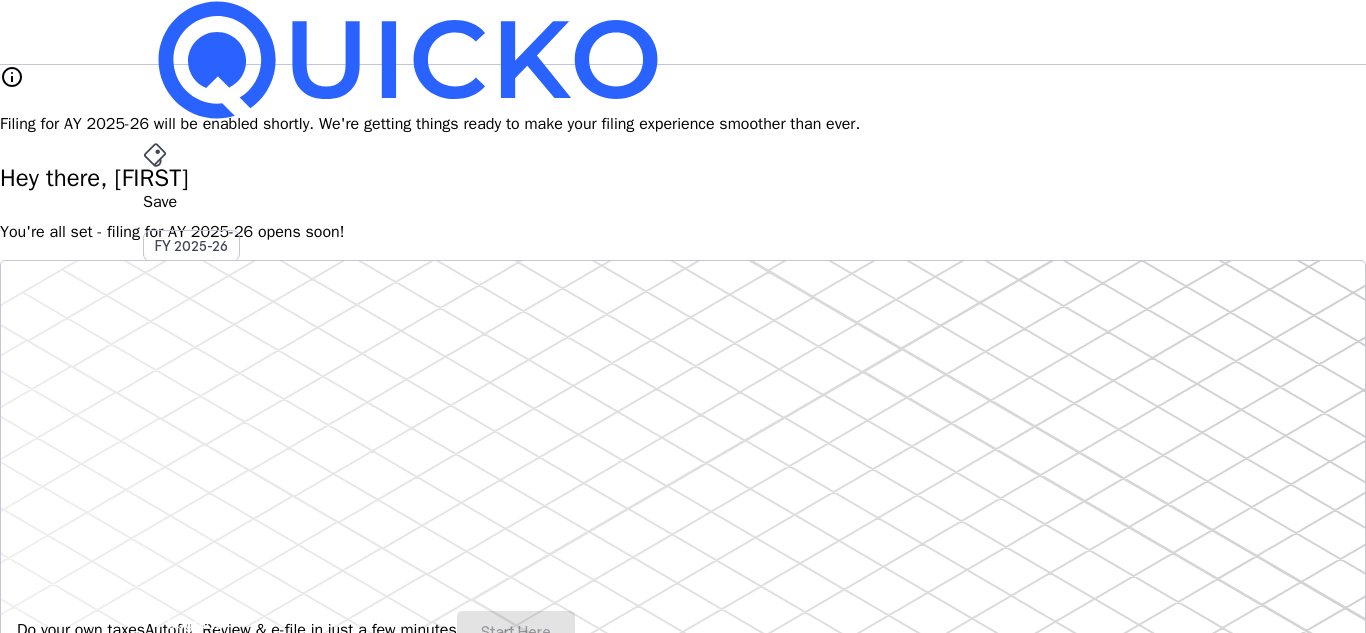 click on "Filing for AY 2025-26 will be enabled shortly. We're getting things ready to make your filing experience smoother than ever." at bounding box center (683, 124) 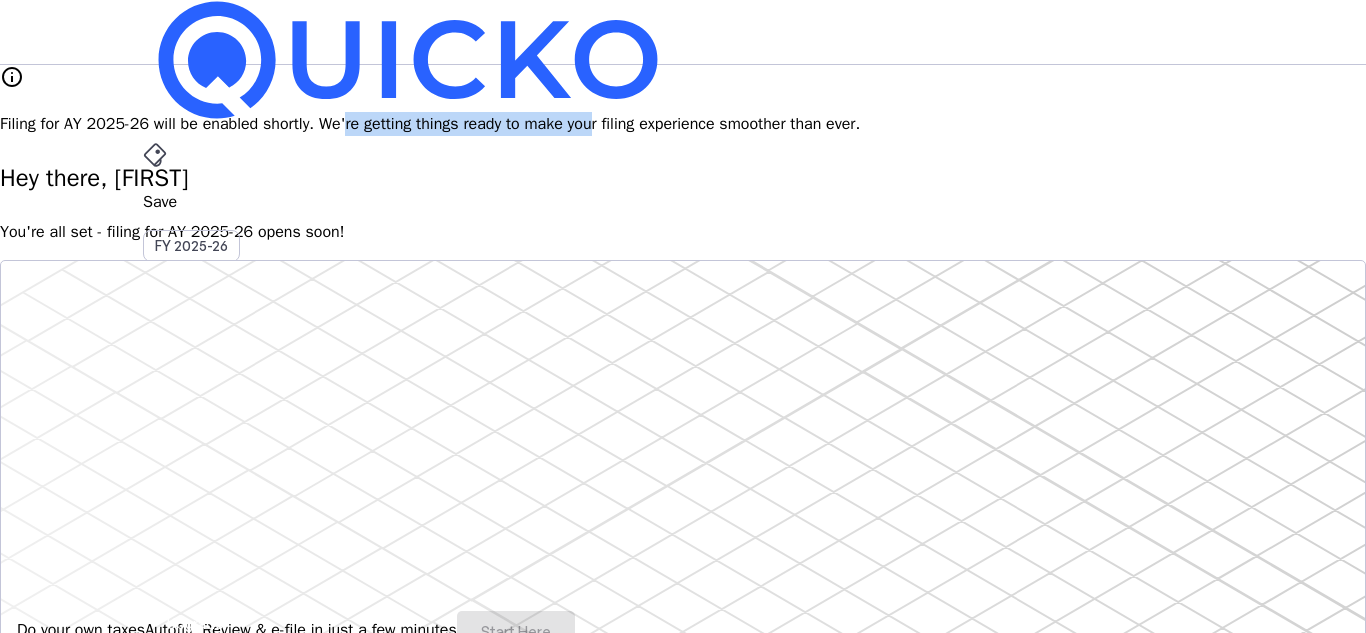 drag, startPoint x: 612, startPoint y: 109, endPoint x: 843, endPoint y: 117, distance: 231.13849 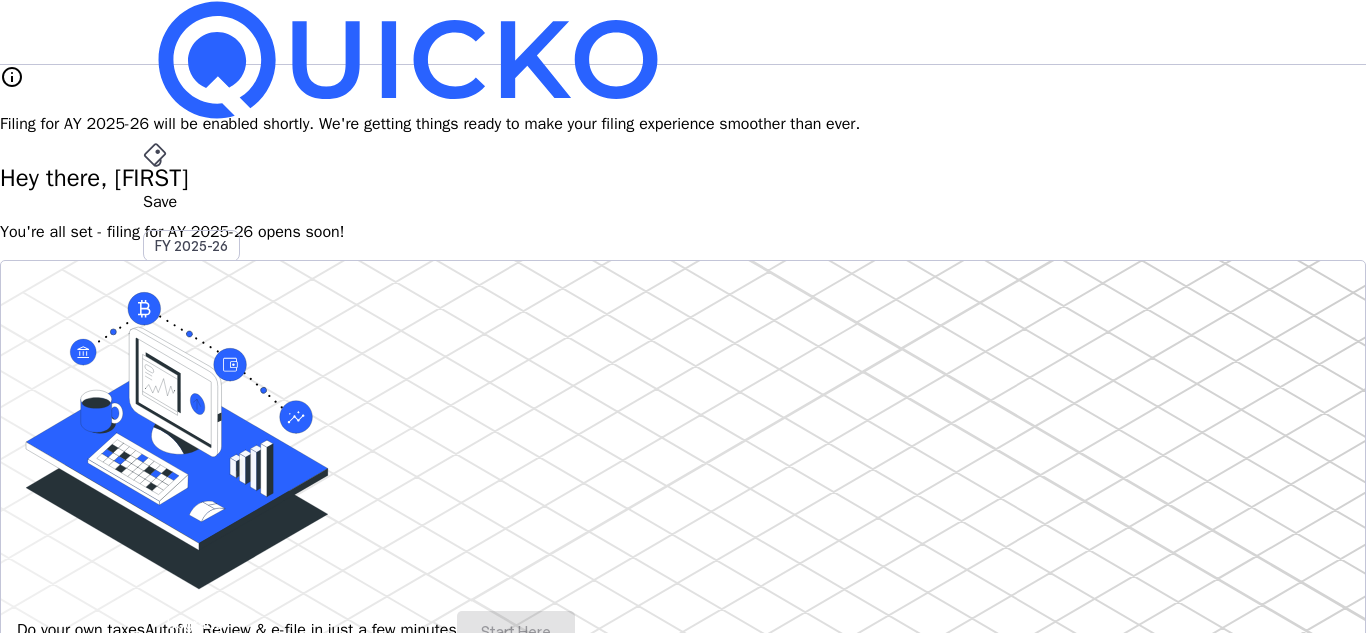 click on "info Filing for AY 2025-26 will be enabled shortly. We're getting things ready to make your filing experience smoother than ever." at bounding box center [683, 100] 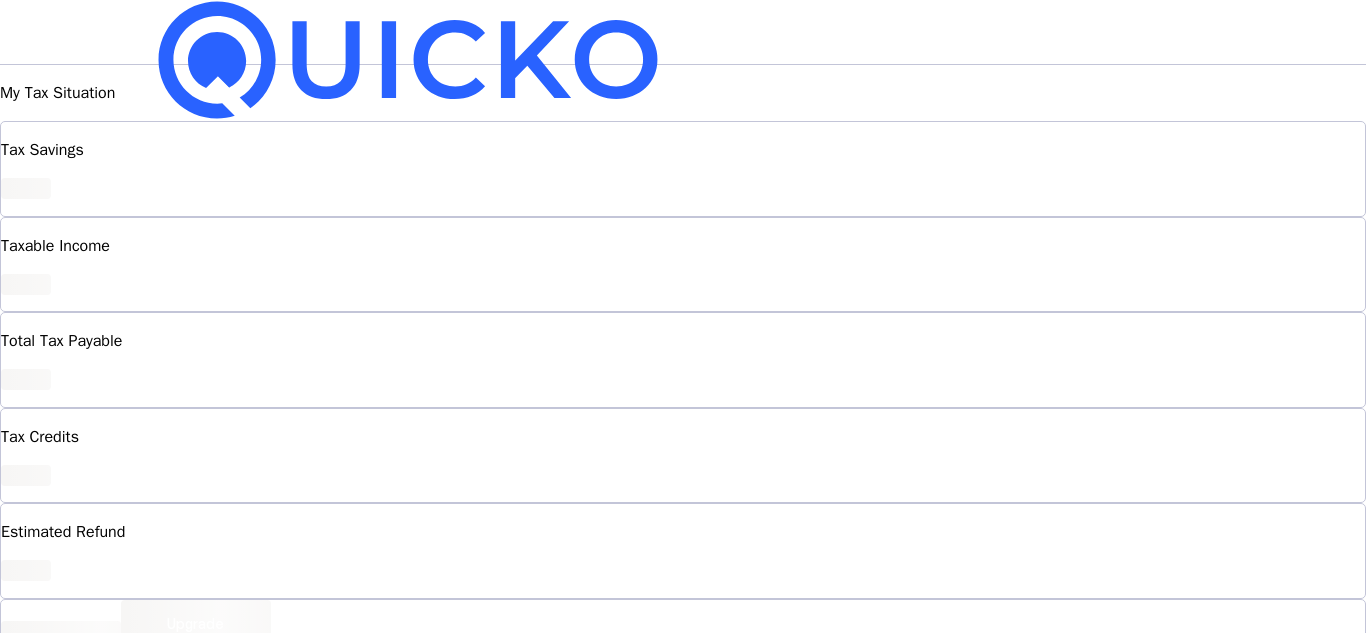 click on "Tax Savings" at bounding box center (683, 169) 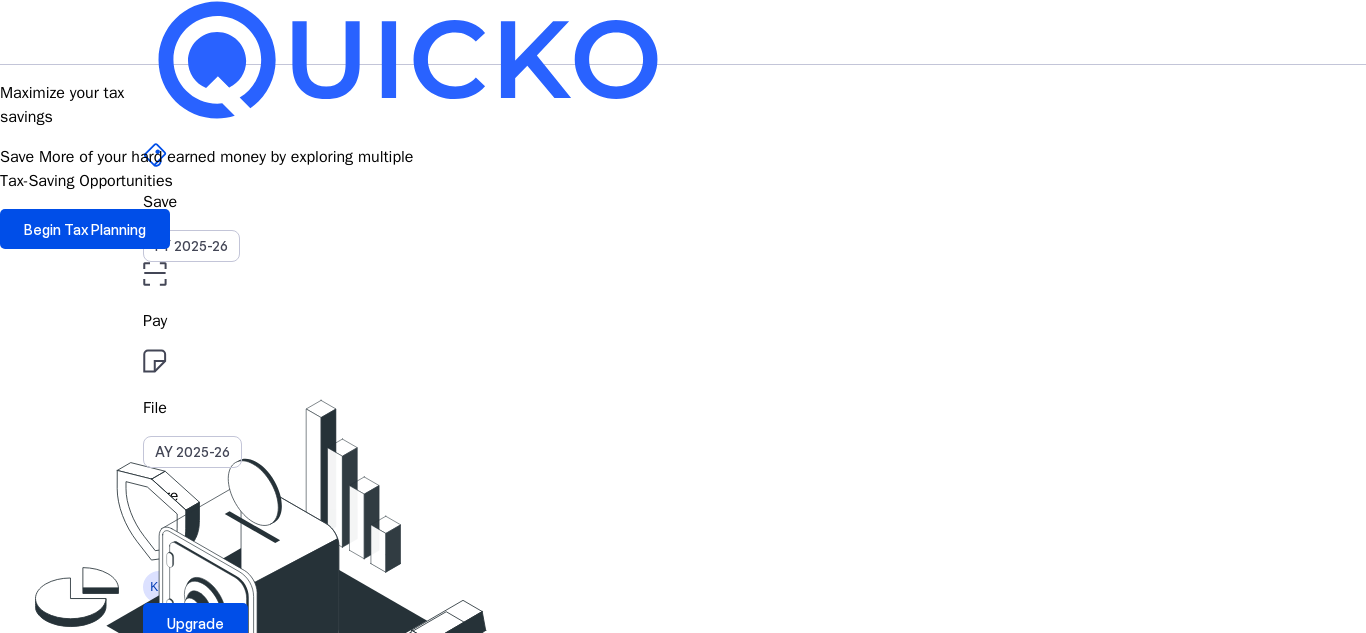 click at bounding box center [155, 274] 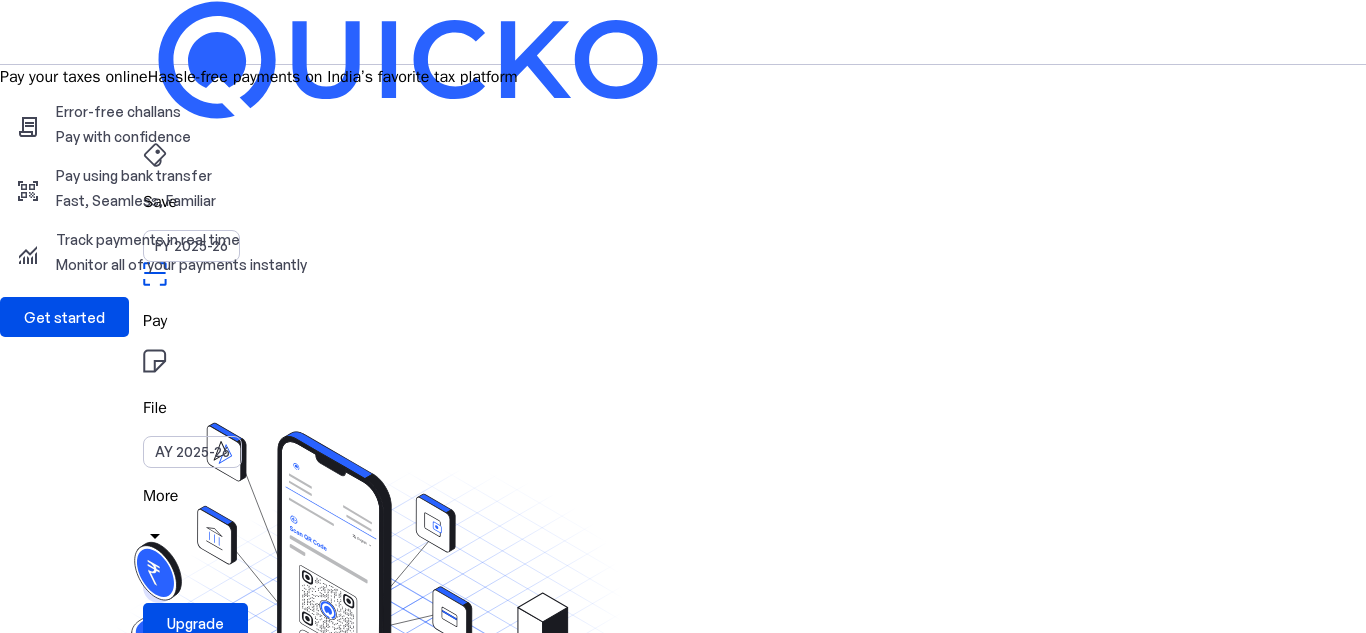 click on "File" at bounding box center (683, 202) 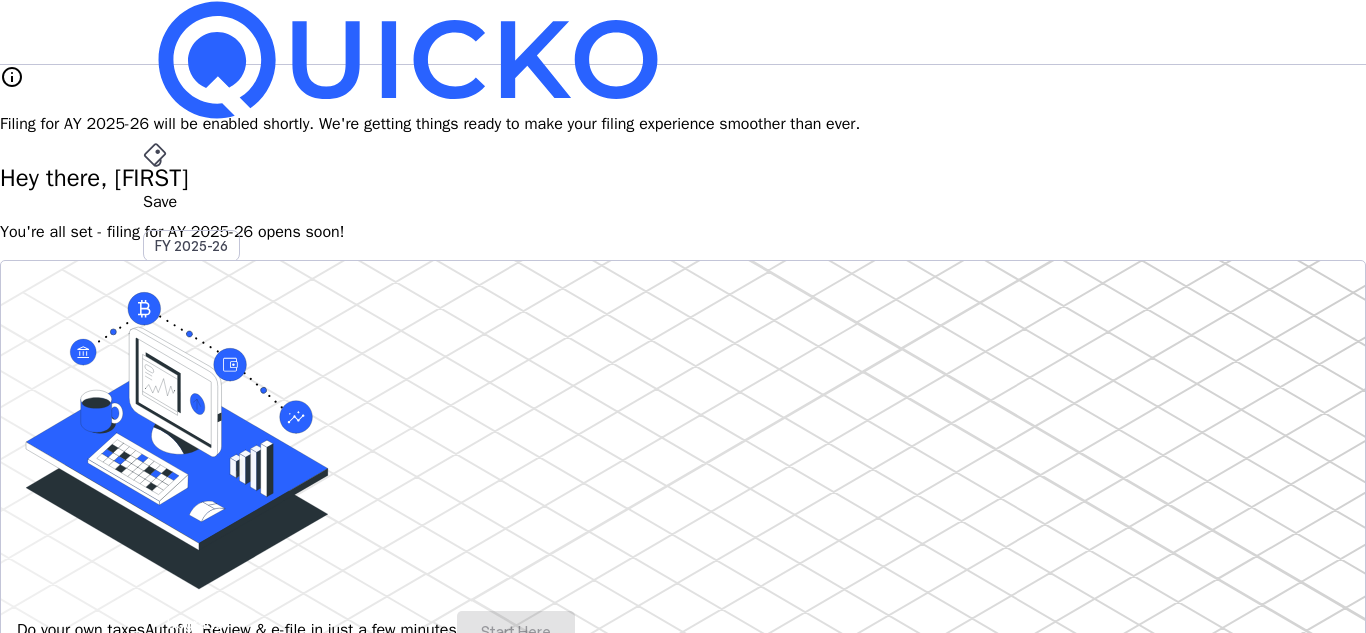 click on "Save FY 2025-26 Pay File AY 2025-26 More arrow_drop_down KG Upgrade" at bounding box center [683, 32] 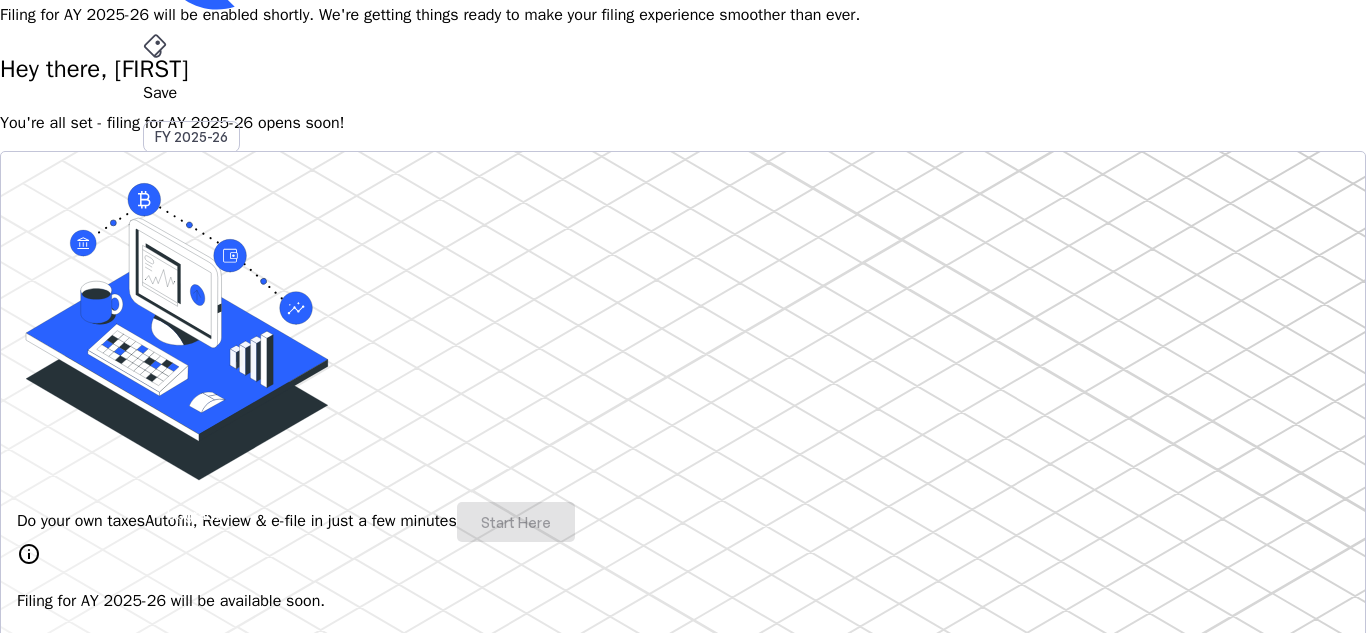scroll, scrollTop: 300, scrollLeft: 0, axis: vertical 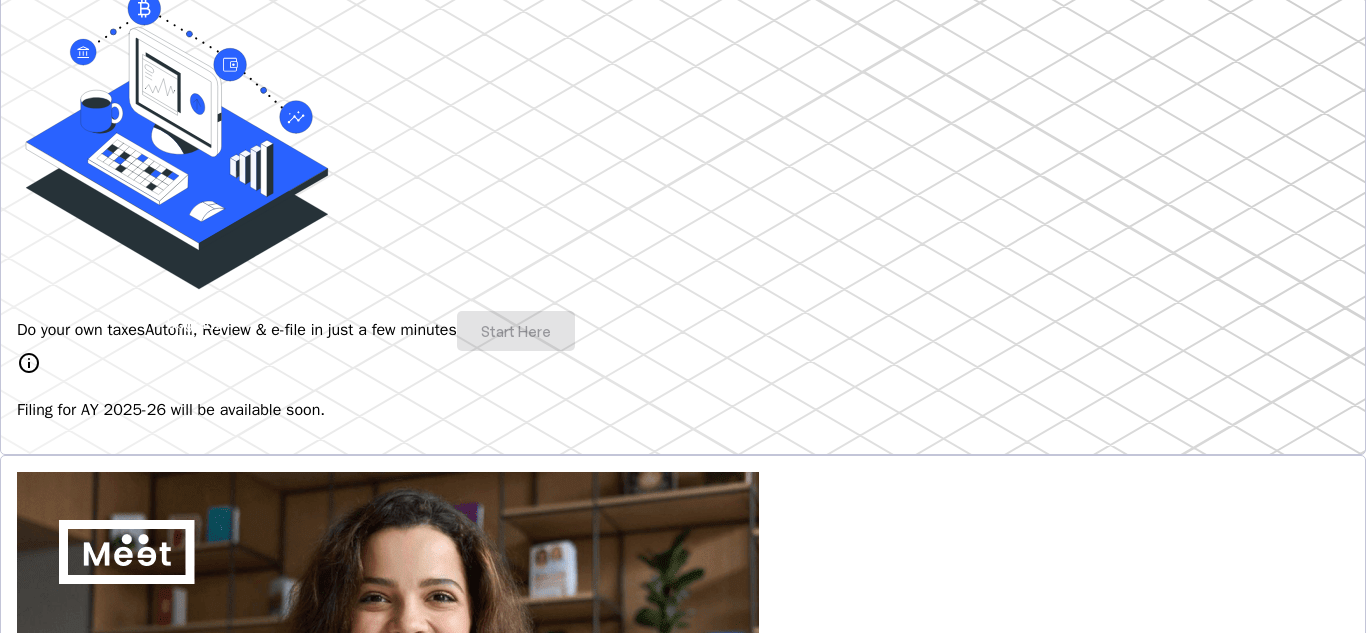 drag, startPoint x: 1362, startPoint y: 266, endPoint x: 1365, endPoint y: 468, distance: 202.02228 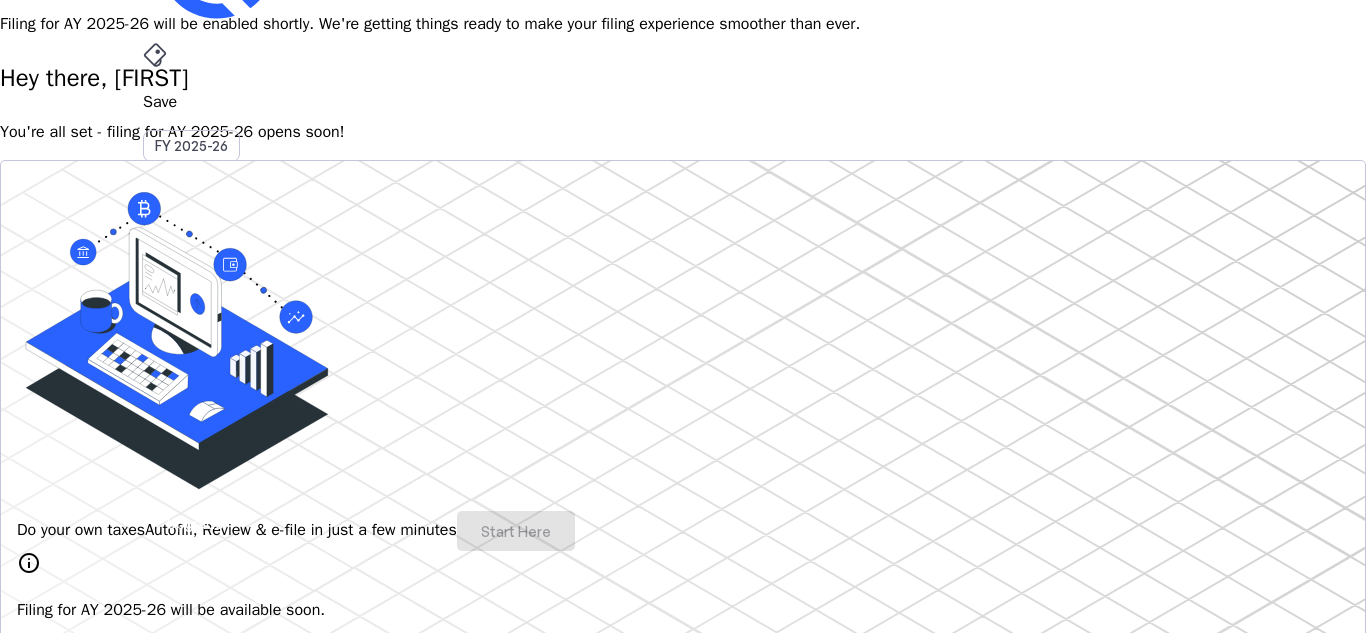 scroll, scrollTop: 0, scrollLeft: 0, axis: both 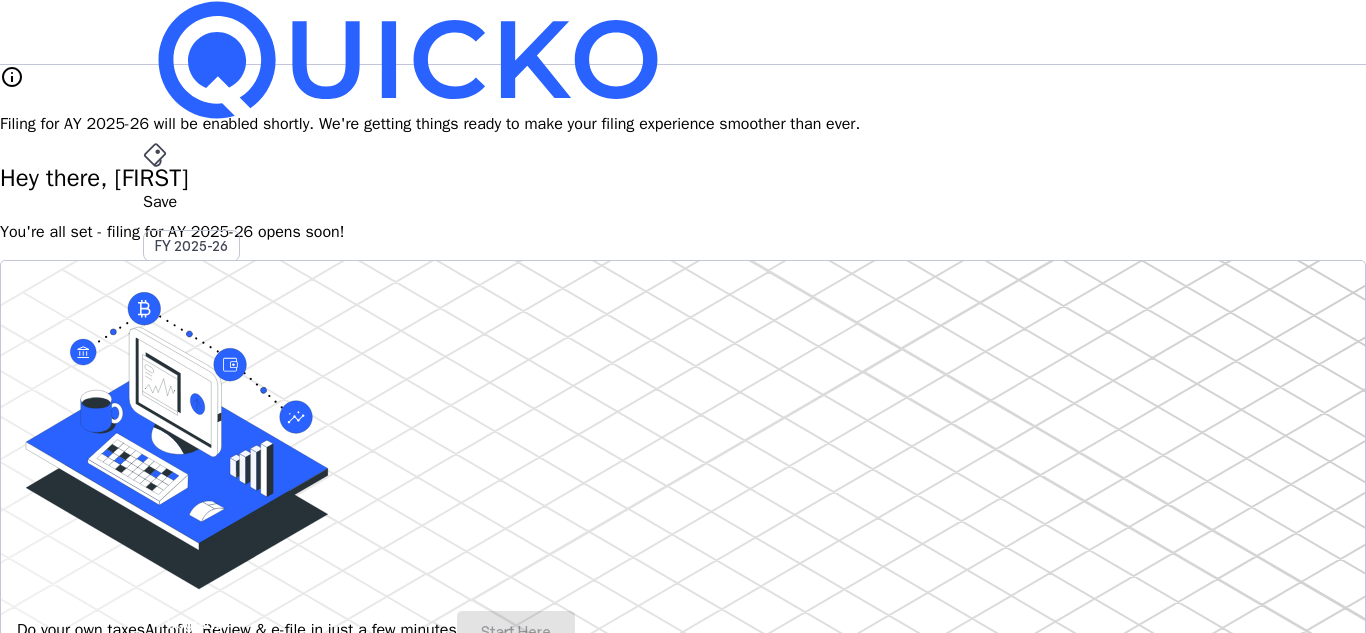 click at bounding box center [195, 623] 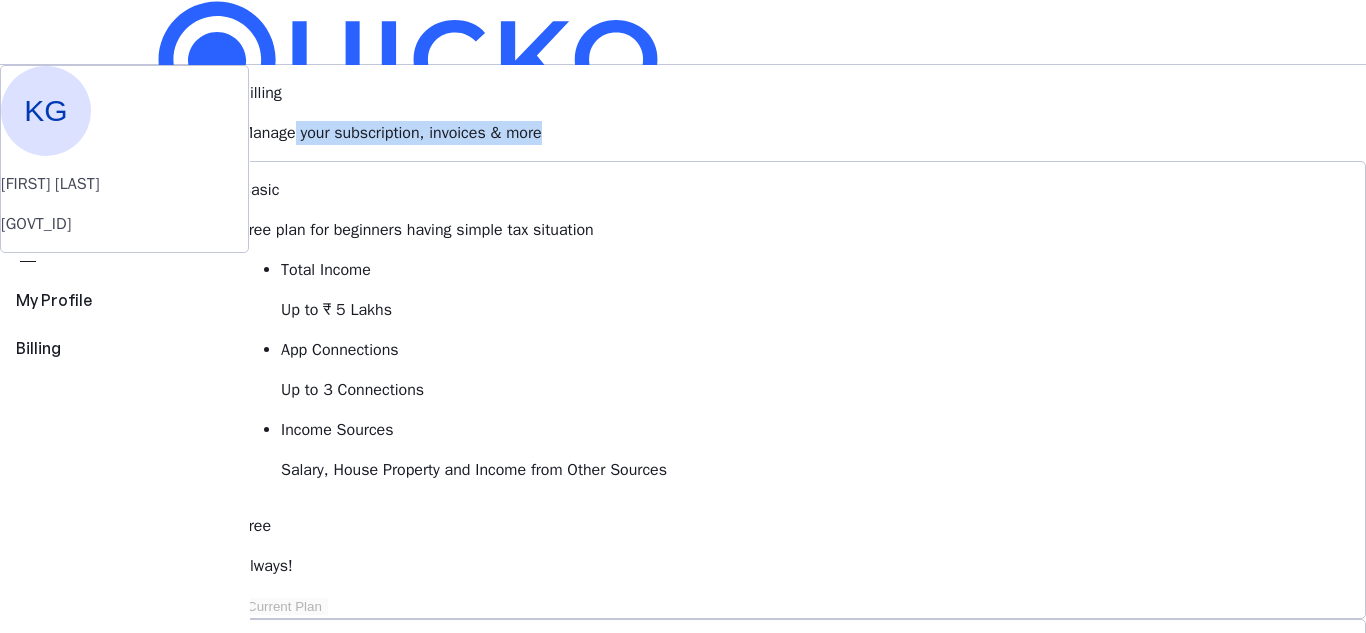 drag, startPoint x: 486, startPoint y: 158, endPoint x: 821, endPoint y: 159, distance: 335.0015 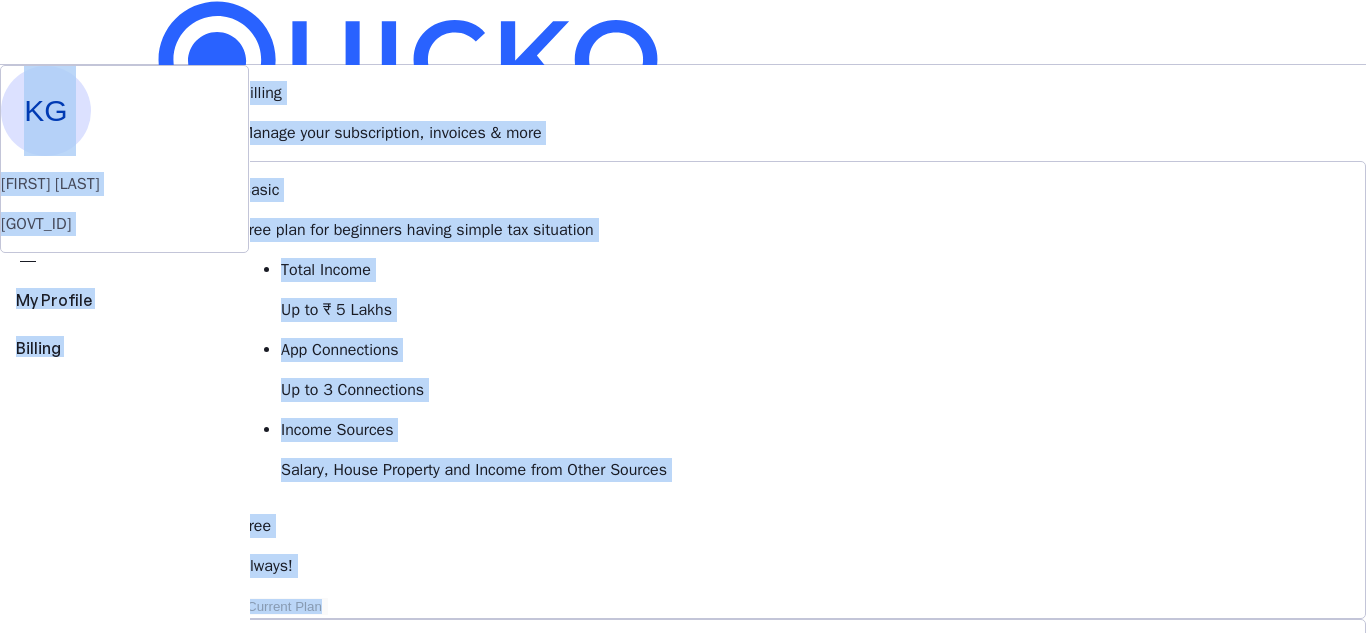 drag, startPoint x: 1365, startPoint y: 140, endPoint x: 1365, endPoint y: 325, distance: 185 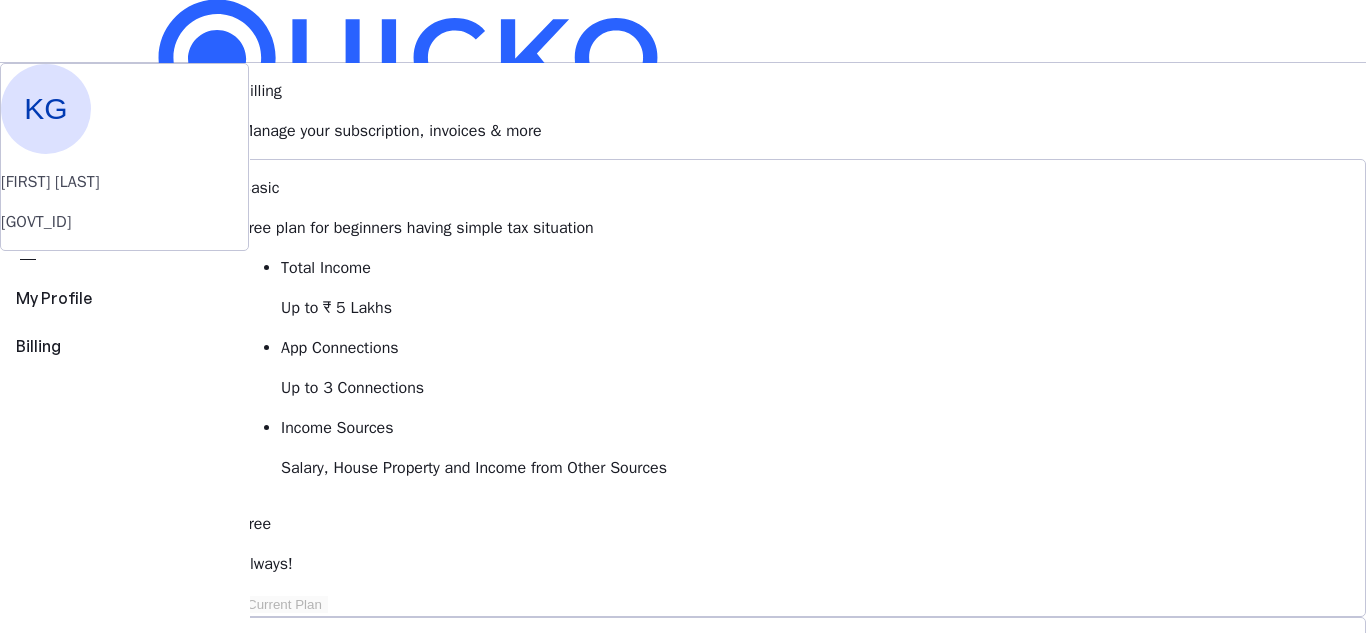 scroll, scrollTop: 0, scrollLeft: 0, axis: both 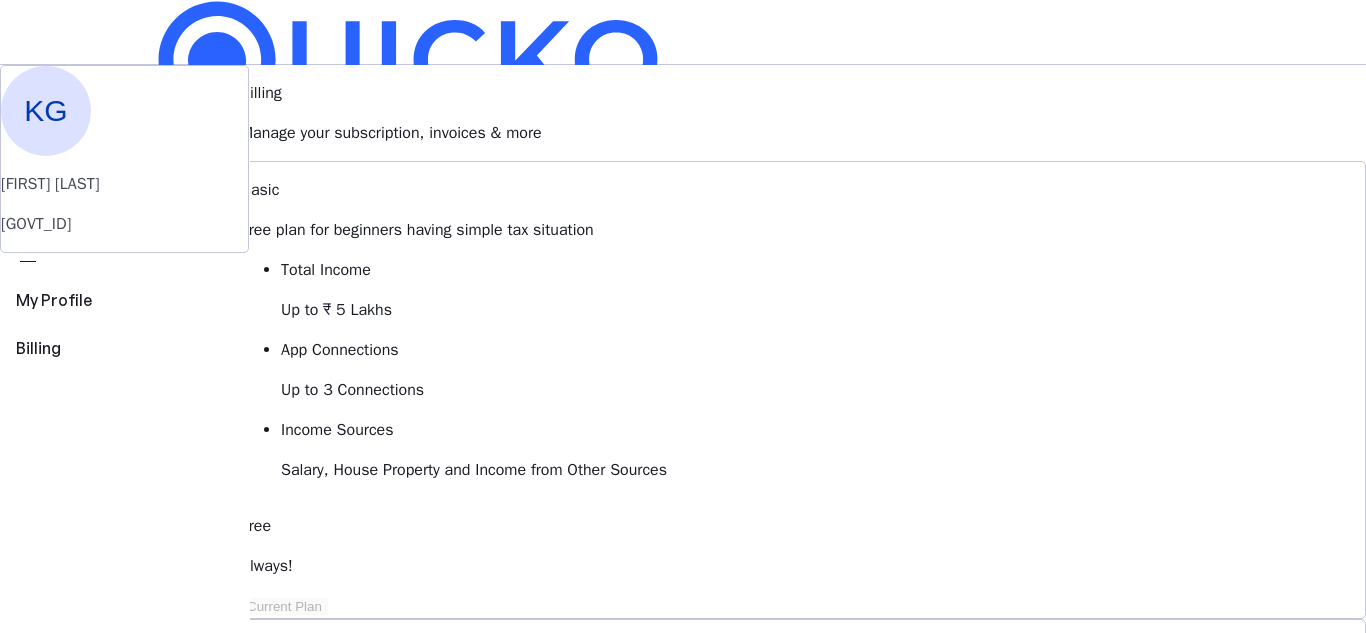 click on "KG" at bounding box center [159, 587] 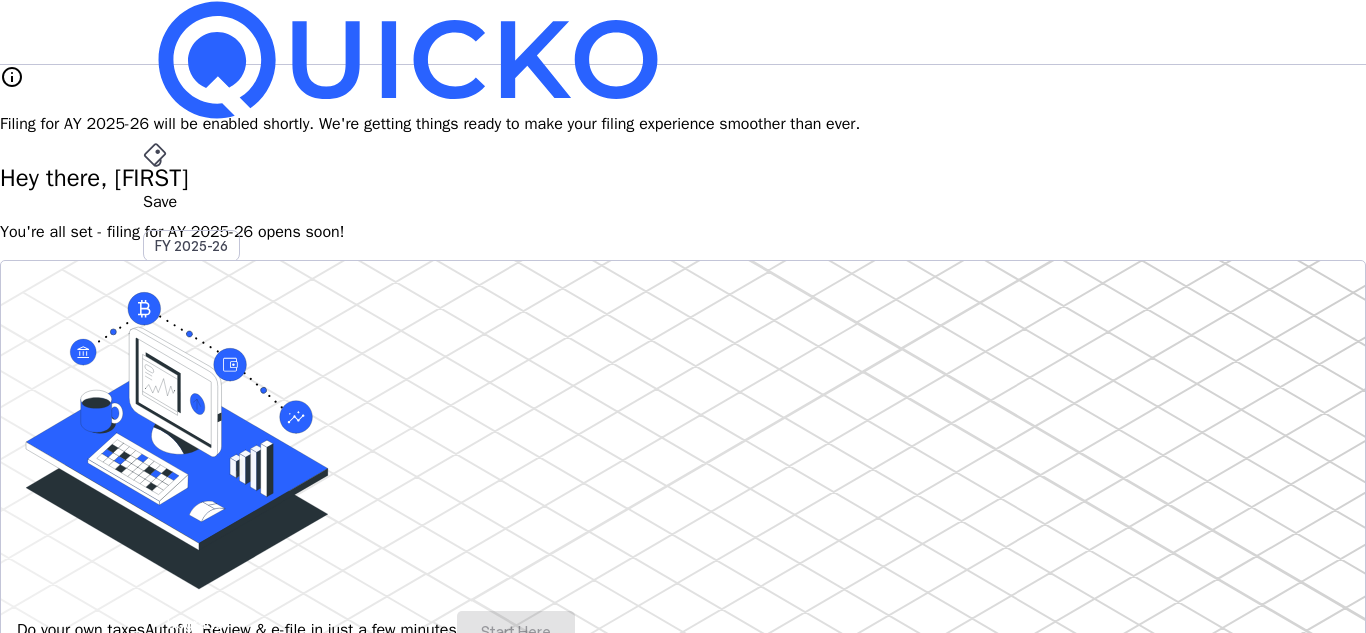 click on "AY 2025-26" at bounding box center (192, 452) 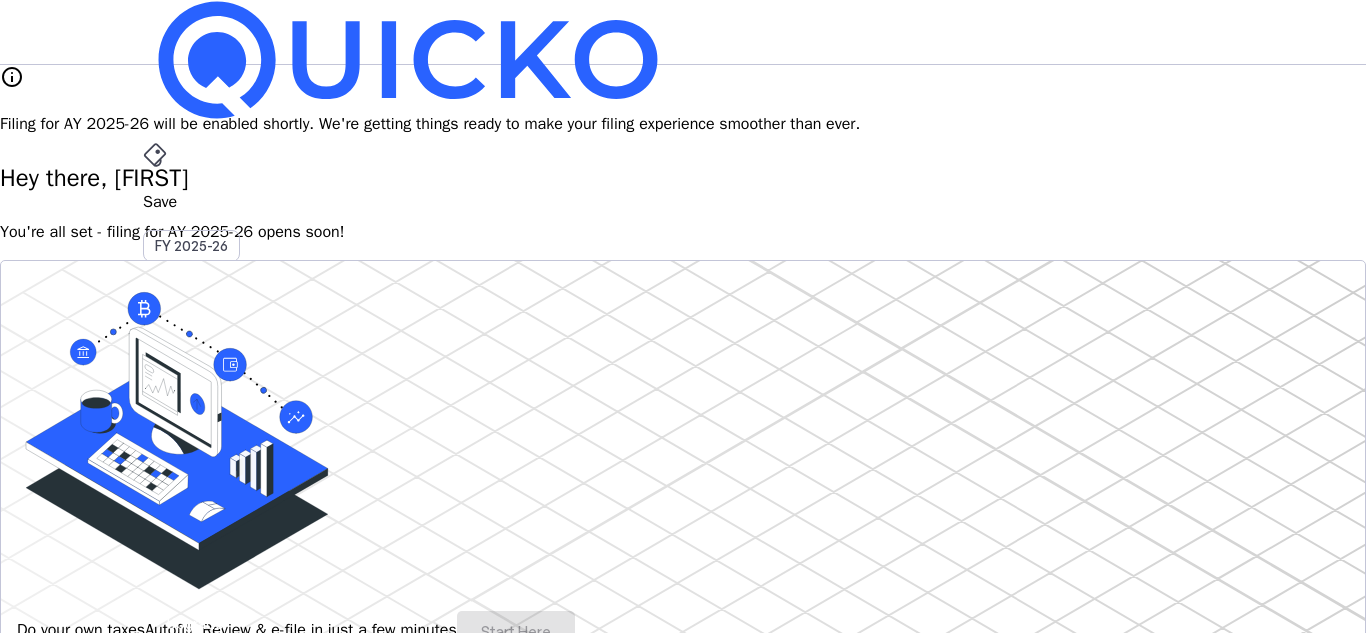 click on "AY 2025-26" at bounding box center [192, 452] 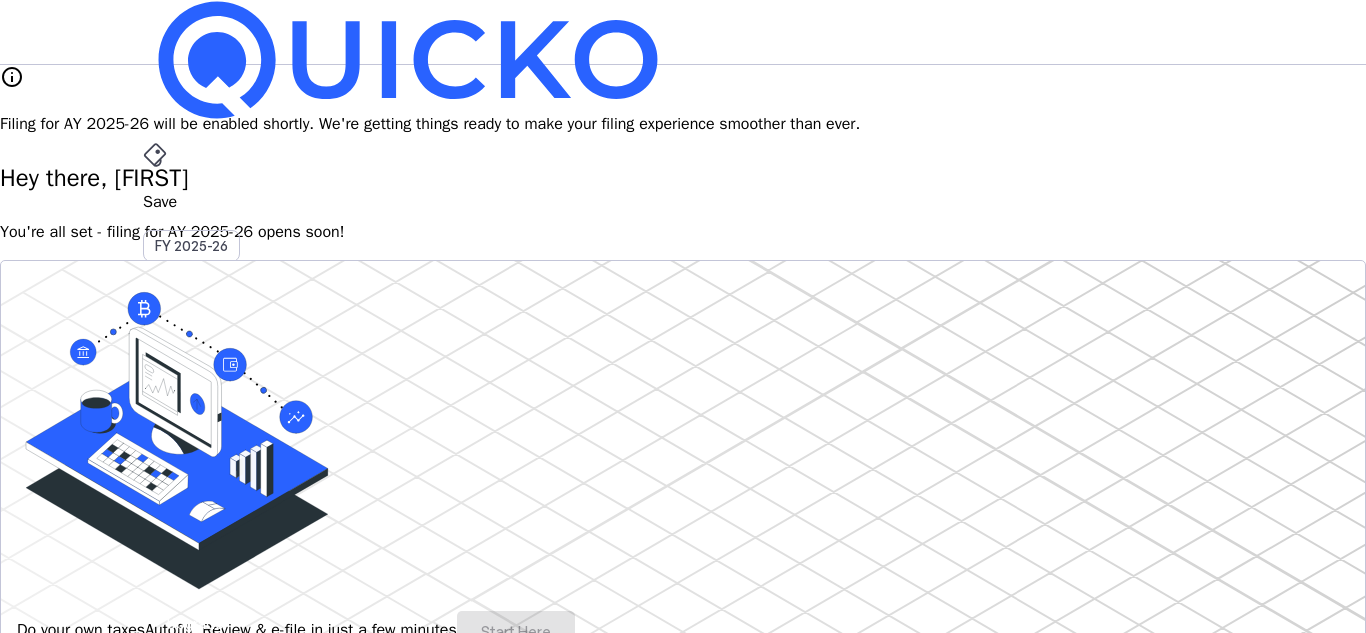 click on "AY 2025-26" at bounding box center [192, 452] 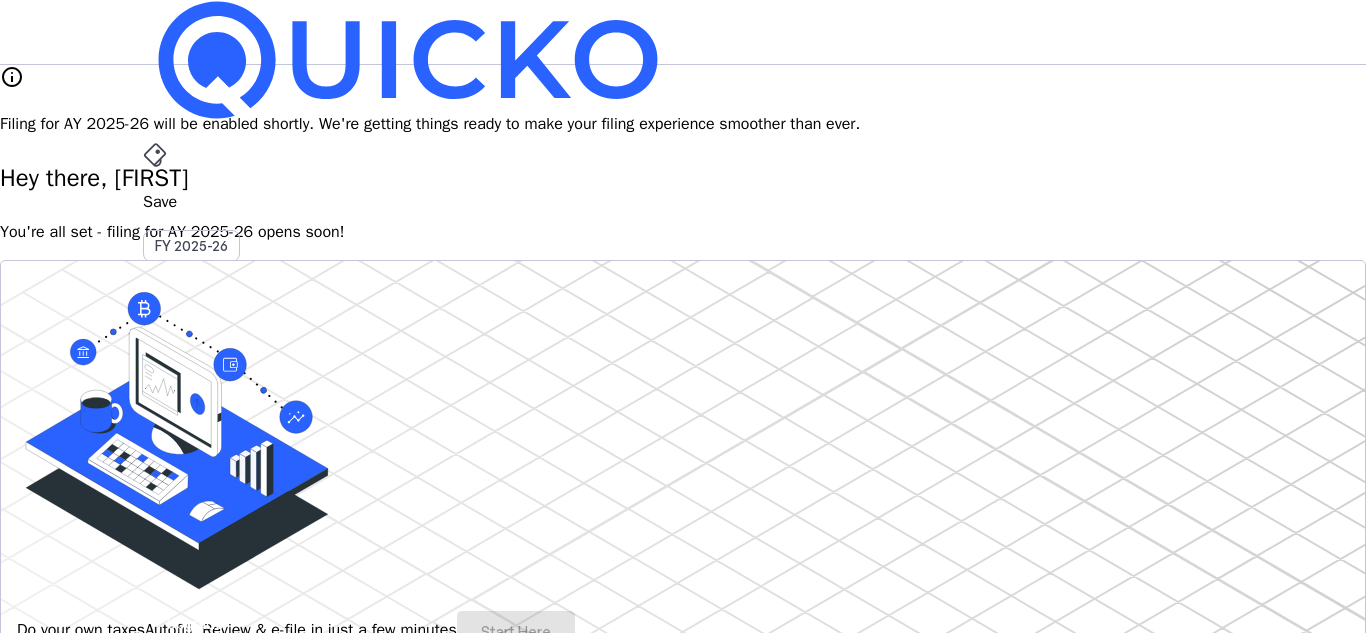 click at bounding box center [155, 155] 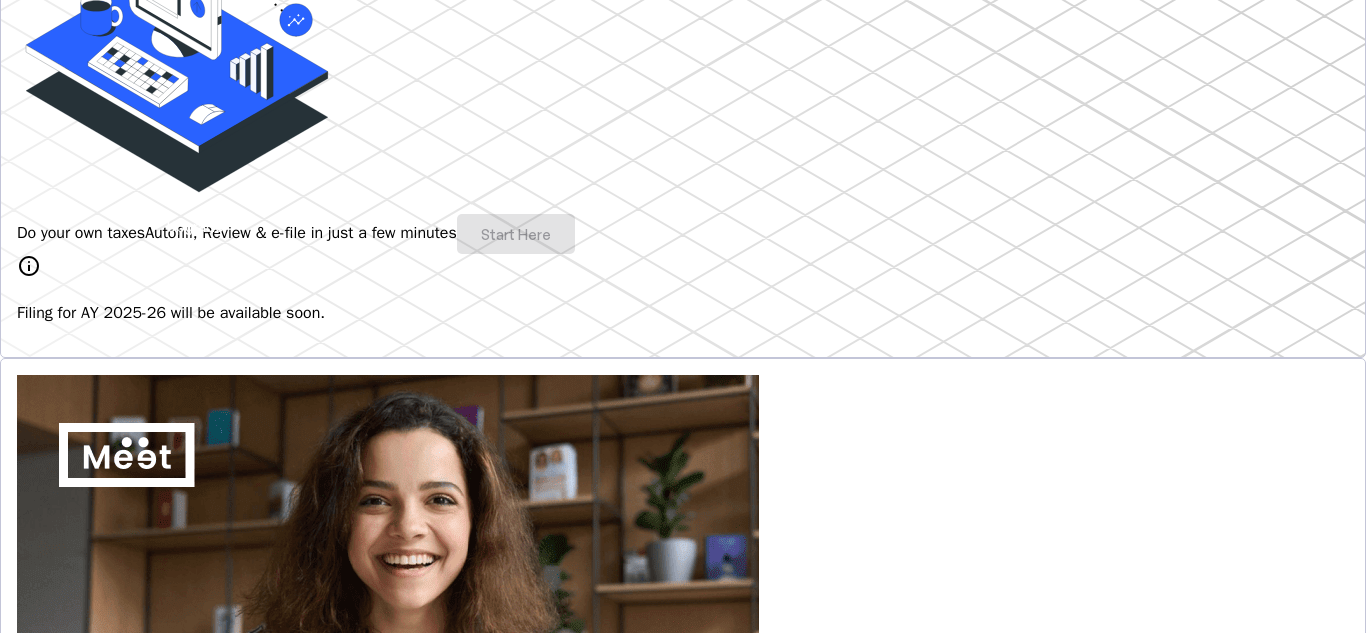 scroll, scrollTop: 400, scrollLeft: 0, axis: vertical 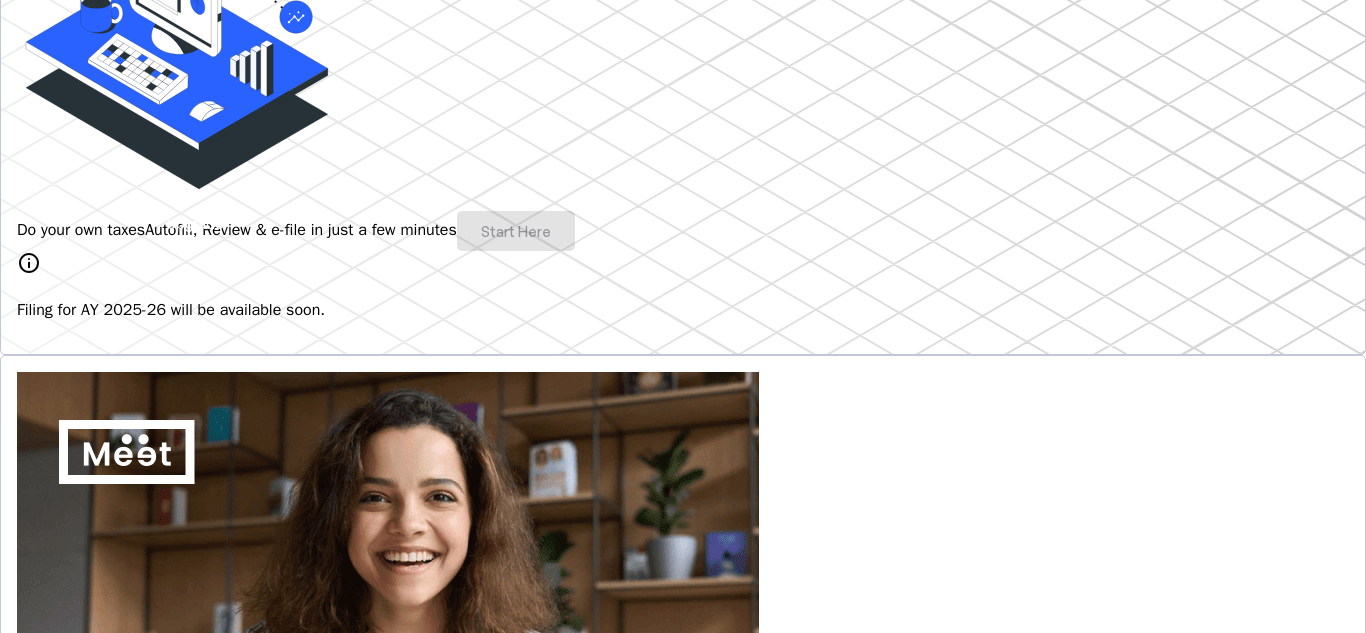 click on "info Filing for AY 2025-26 will be available soon." at bounding box center (683, 286) 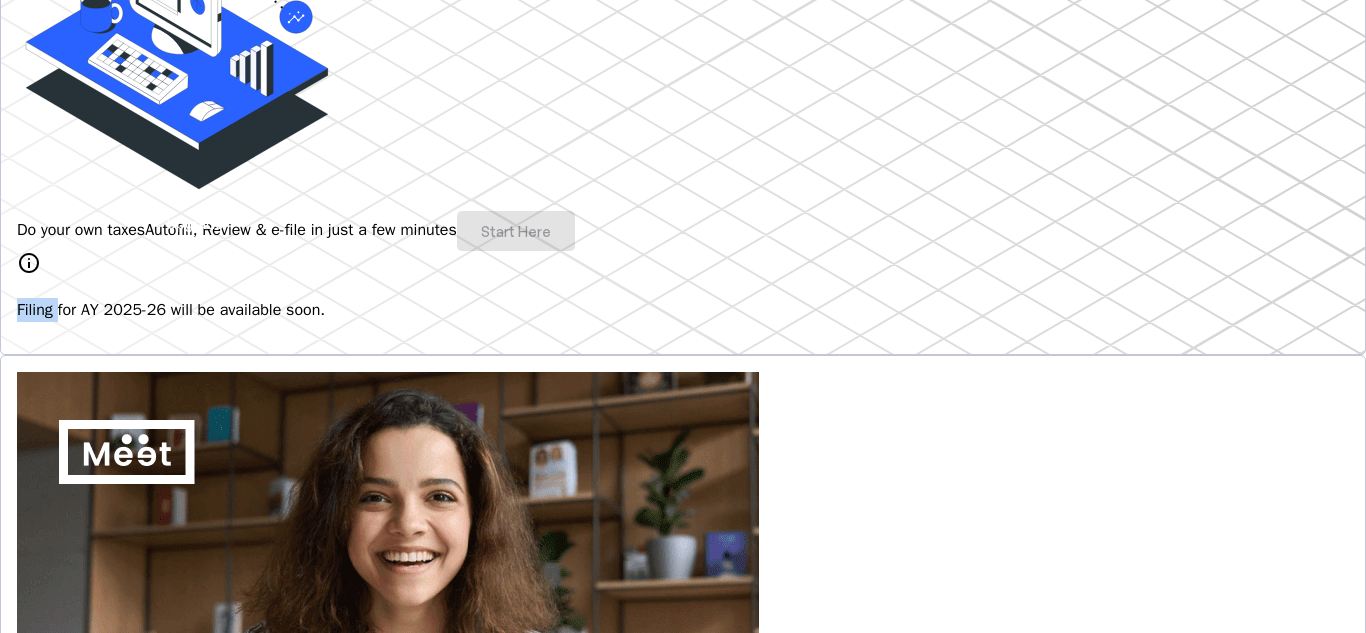 click on "Do your own taxes   Autofill, Review & e-file in just a few minutes   Start Here" at bounding box center [683, 231] 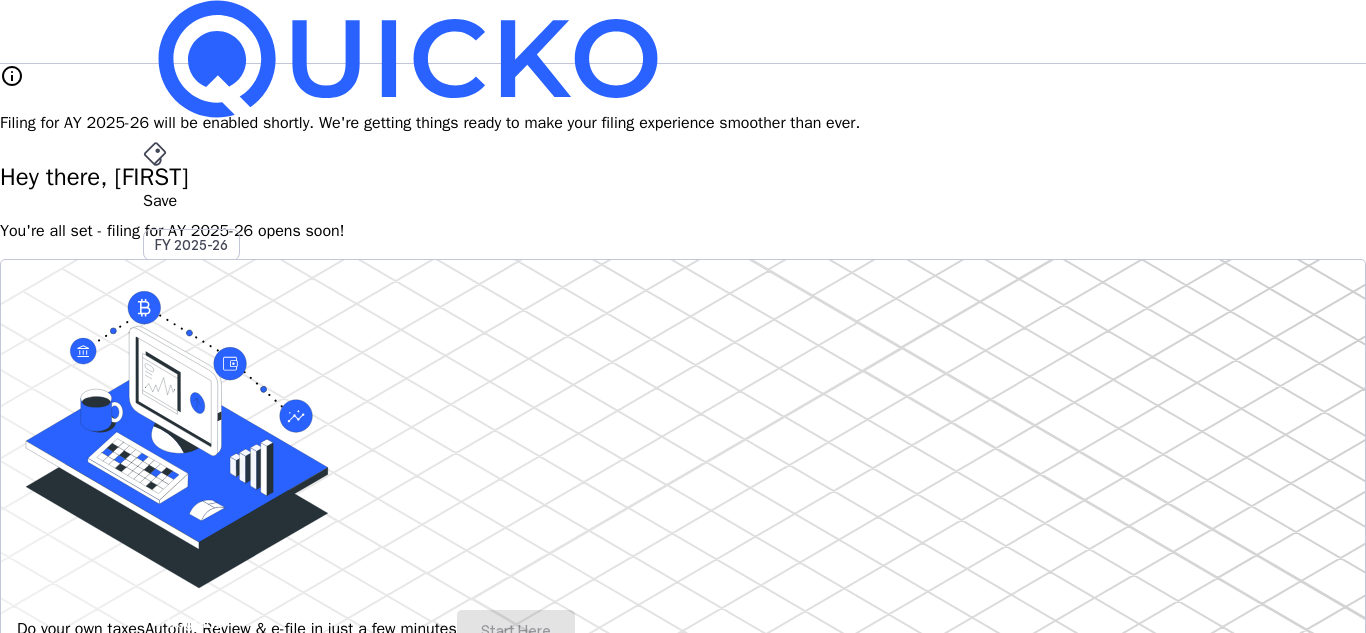 scroll, scrollTop: 0, scrollLeft: 0, axis: both 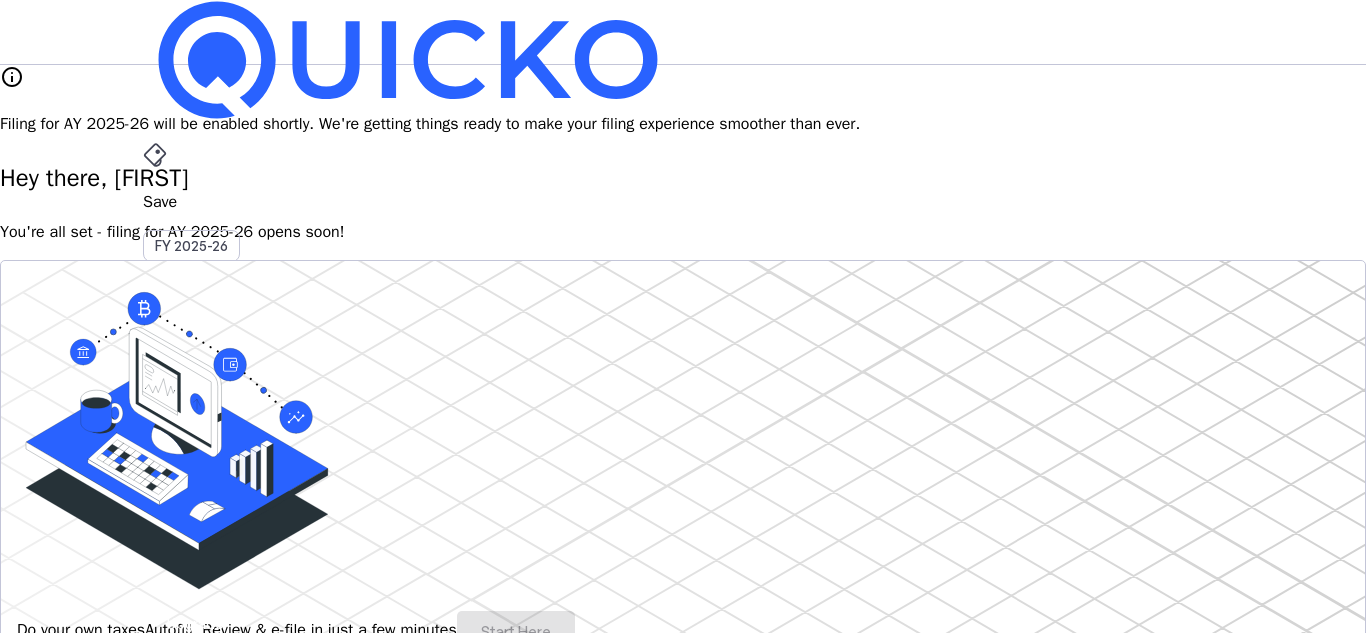 click on "Upgrade" at bounding box center (195, 623) 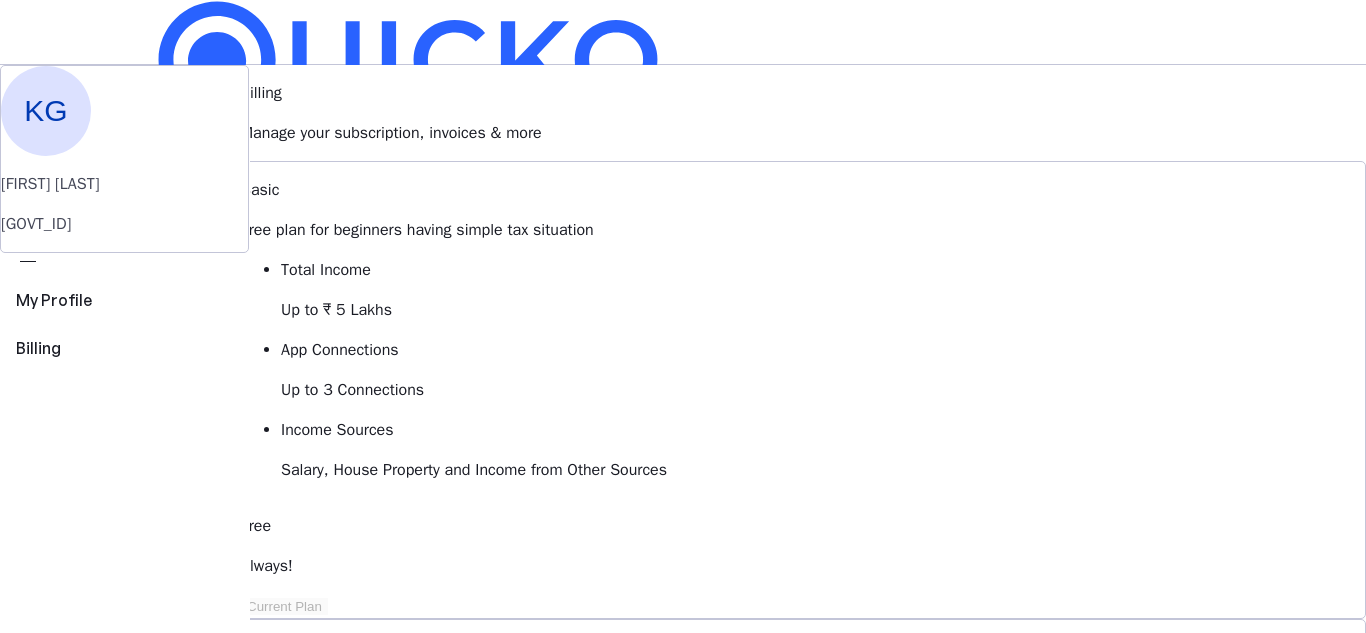 click on "KG" at bounding box center (159, 587) 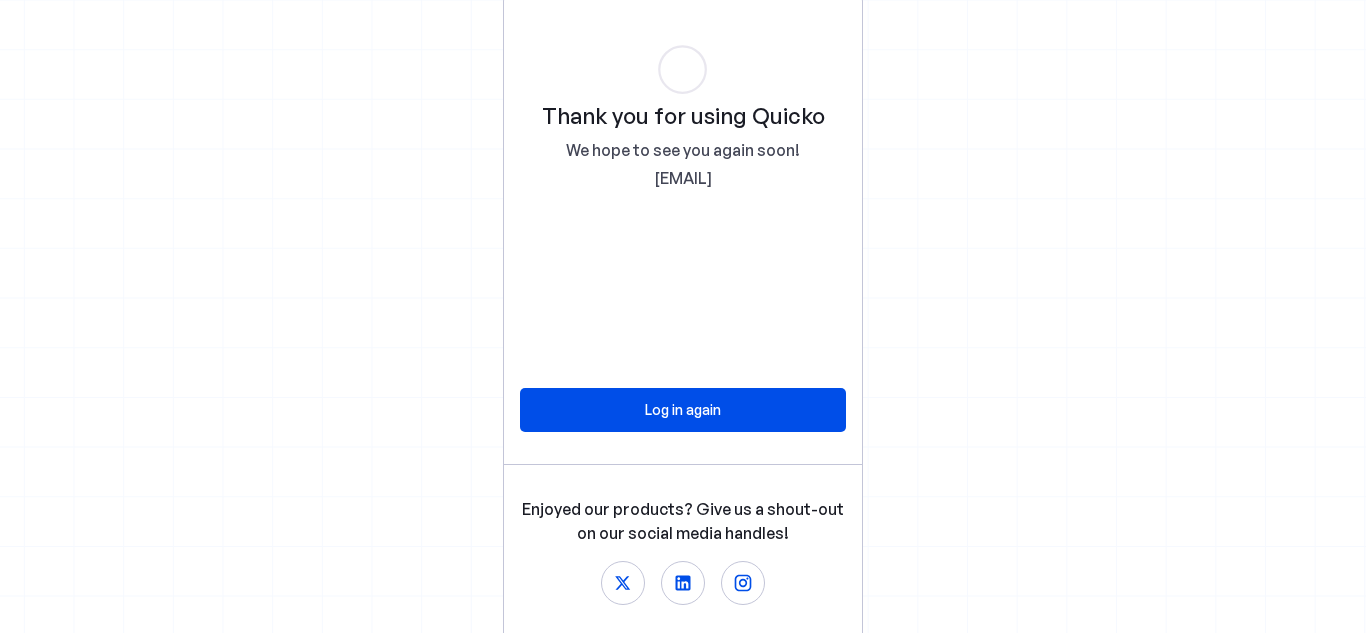 scroll, scrollTop: 0, scrollLeft: 0, axis: both 